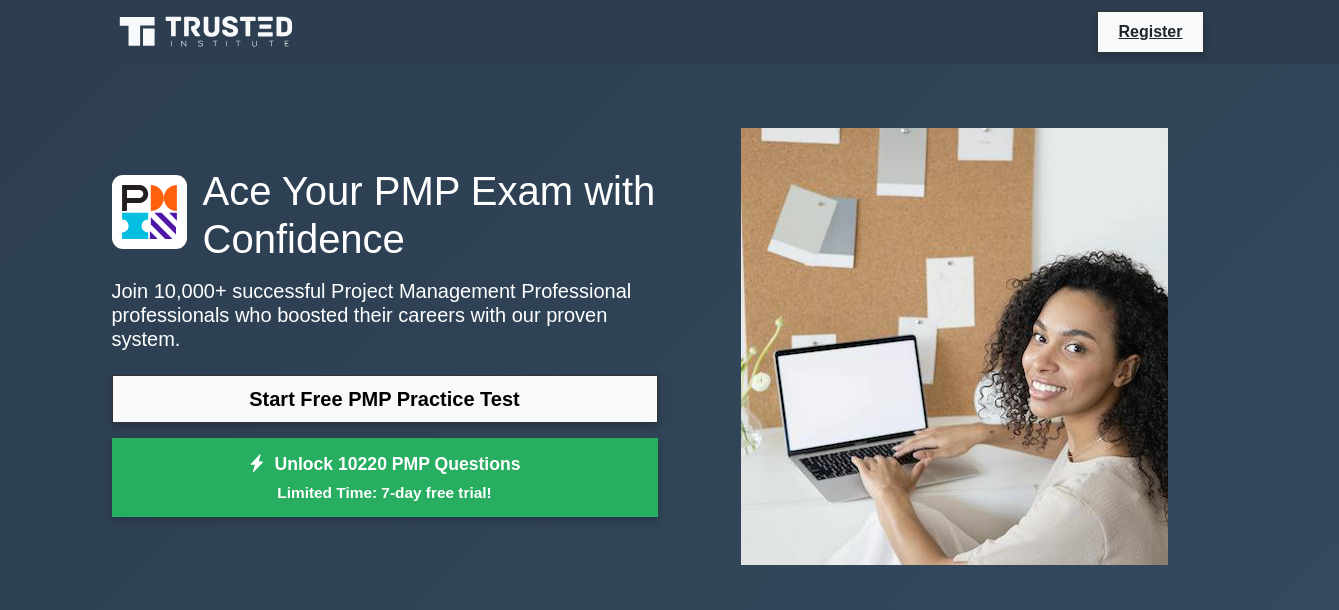 scroll, scrollTop: 0, scrollLeft: 0, axis: both 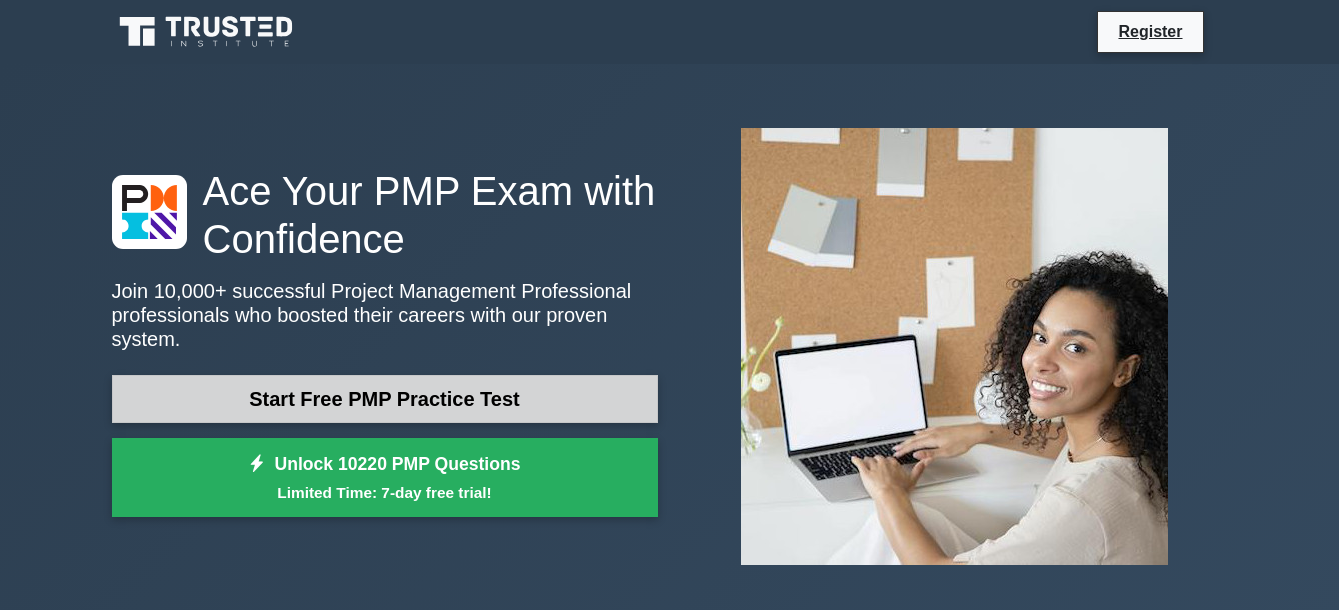 click on "Start Free PMP Practice Test" at bounding box center [385, 399] 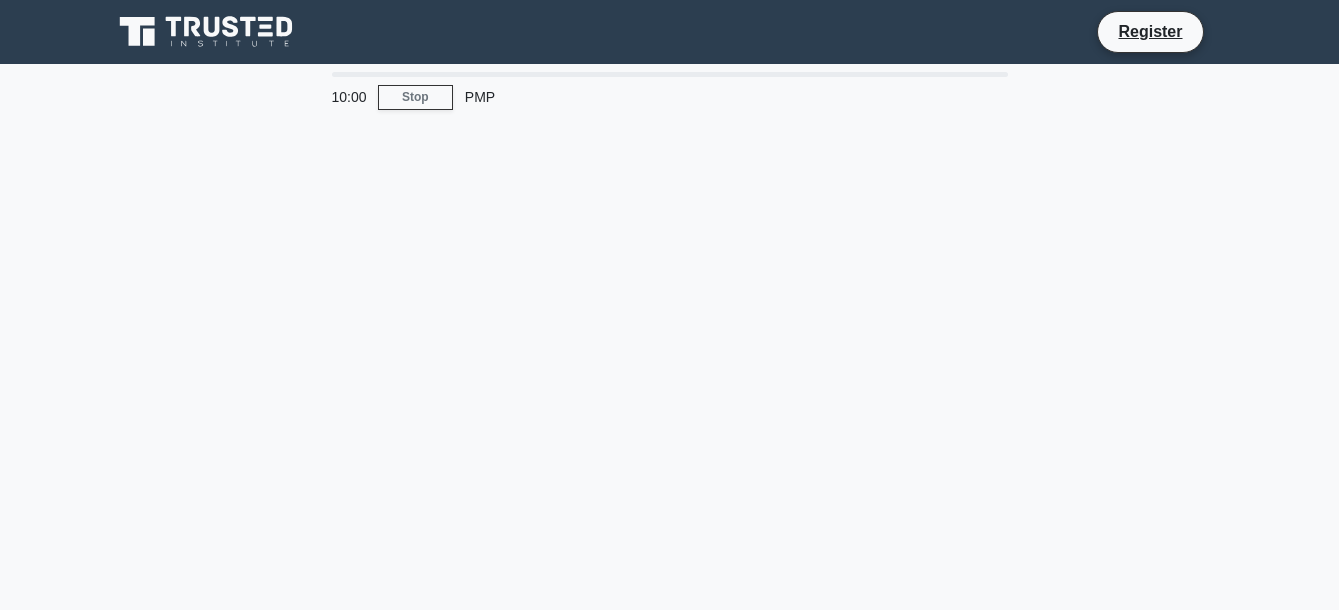 scroll, scrollTop: 0, scrollLeft: 0, axis: both 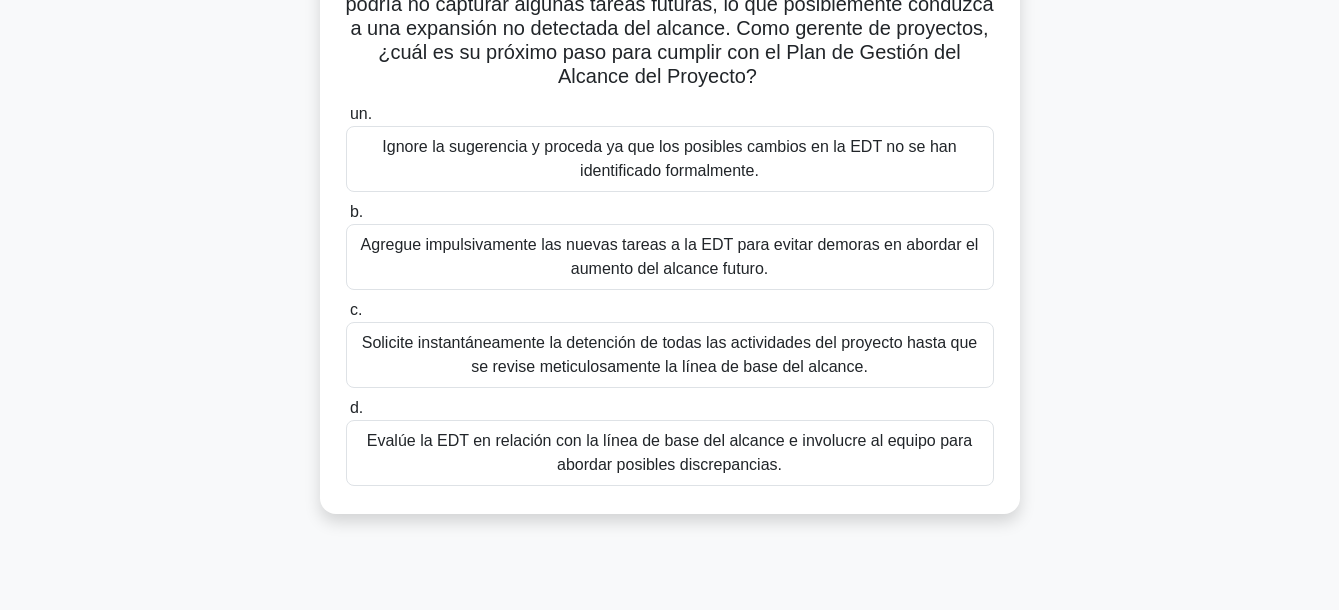 click on "Evalúe la EDT en relación con la línea de base del alcance e involucre al equipo para abordar posibles discrepancias." at bounding box center [670, 453] 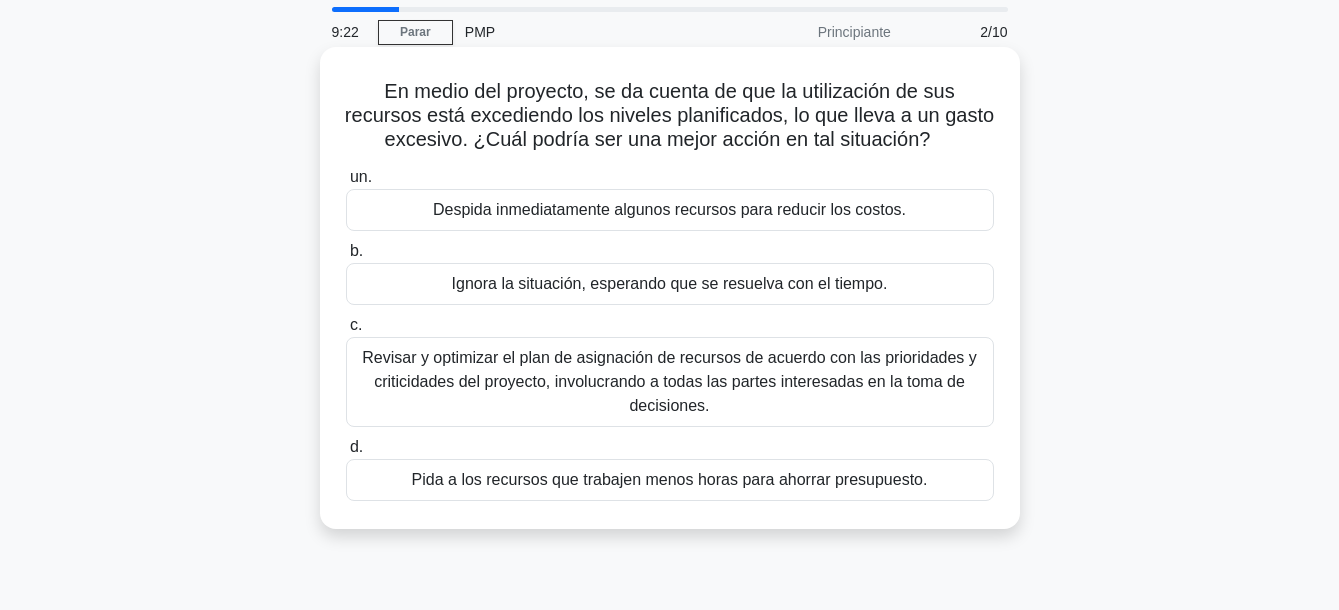 scroll, scrollTop: 100, scrollLeft: 0, axis: vertical 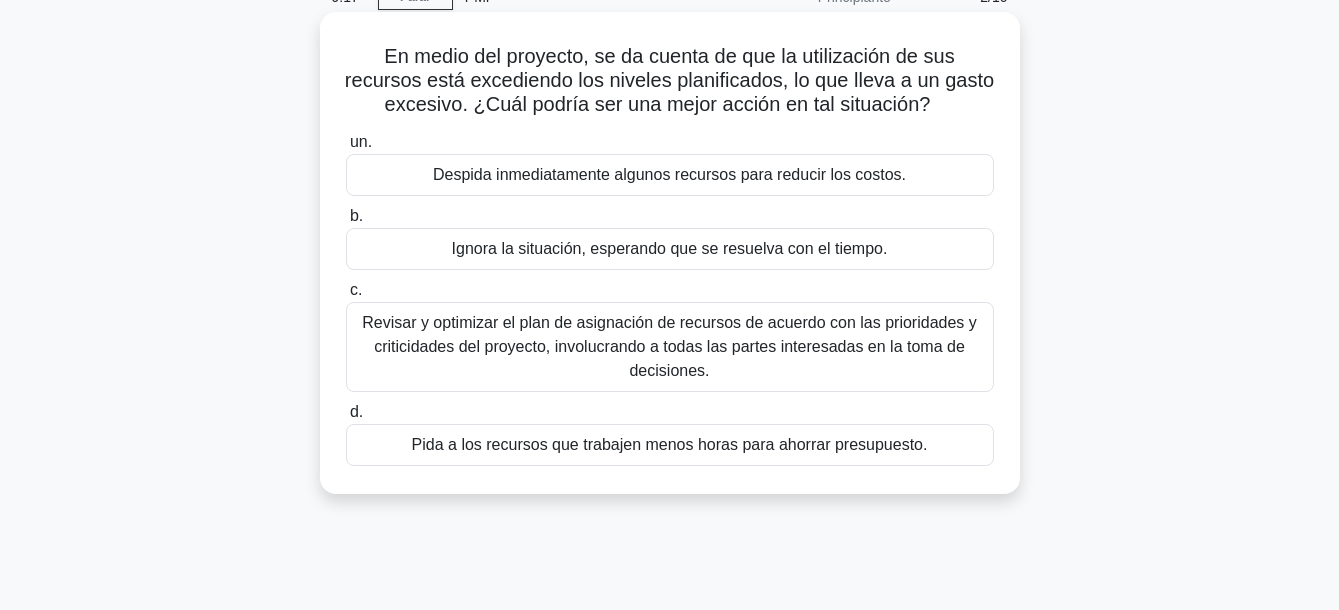 click on "Revisar y optimizar el plan de asignación de recursos de acuerdo con las prioridades y criticidades del proyecto, involucrando a todas las partes interesadas en la toma de decisiones." at bounding box center [670, 347] 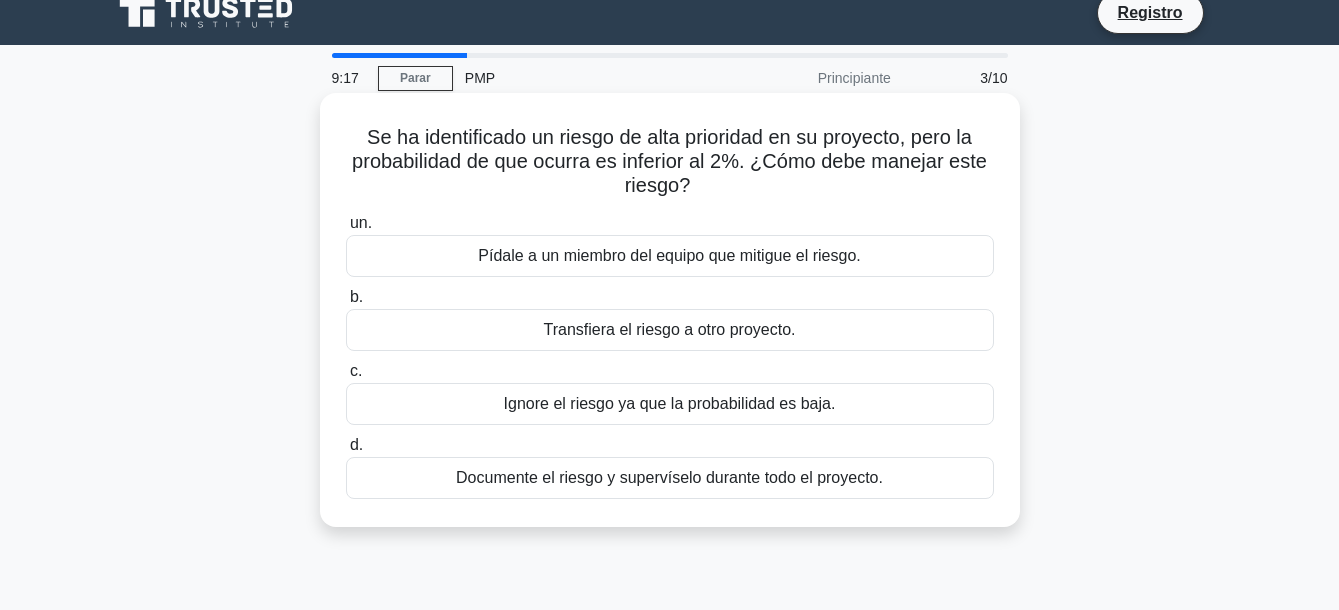 scroll, scrollTop: 0, scrollLeft: 0, axis: both 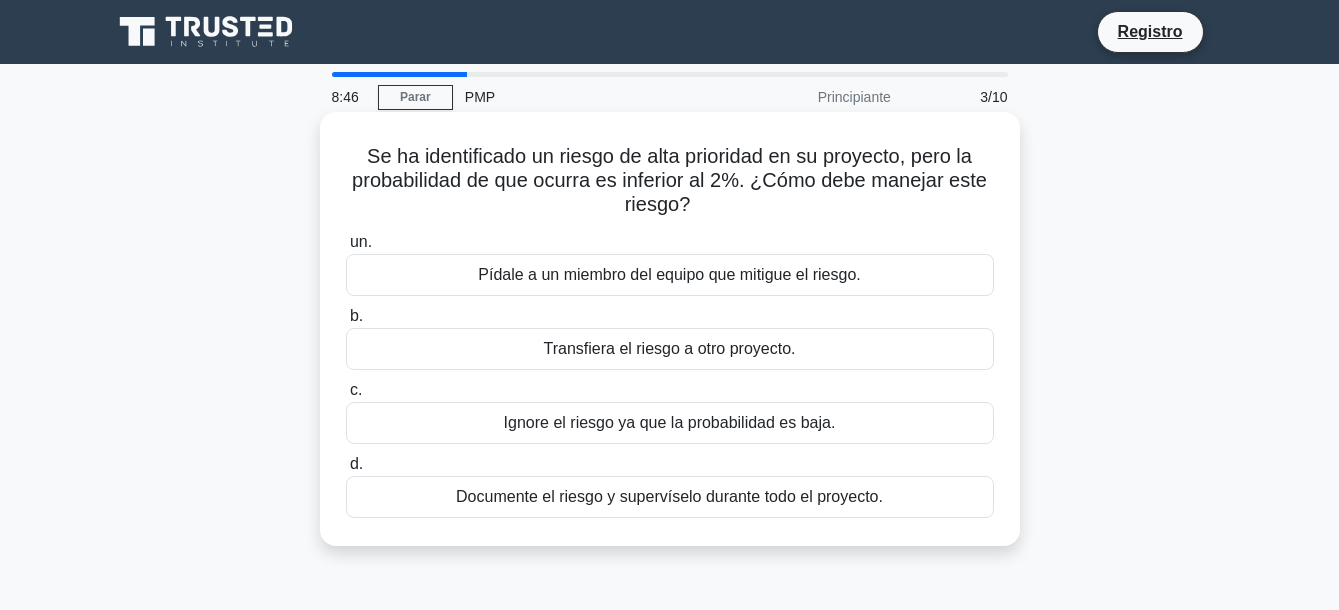 click on "Pídale a un miembro del equipo que mitigue el riesgo." at bounding box center [670, 275] 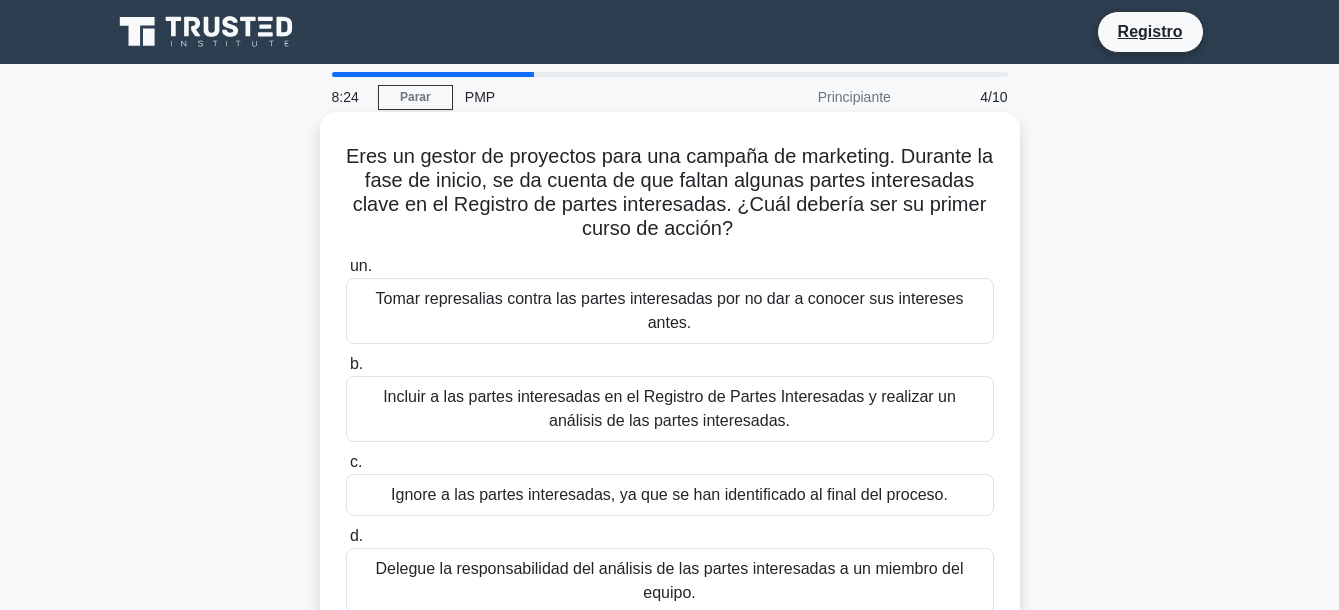 click on "Incluir a las partes interesadas en el Registro de Partes Interesadas y realizar un análisis de las partes interesadas." at bounding box center [670, 409] 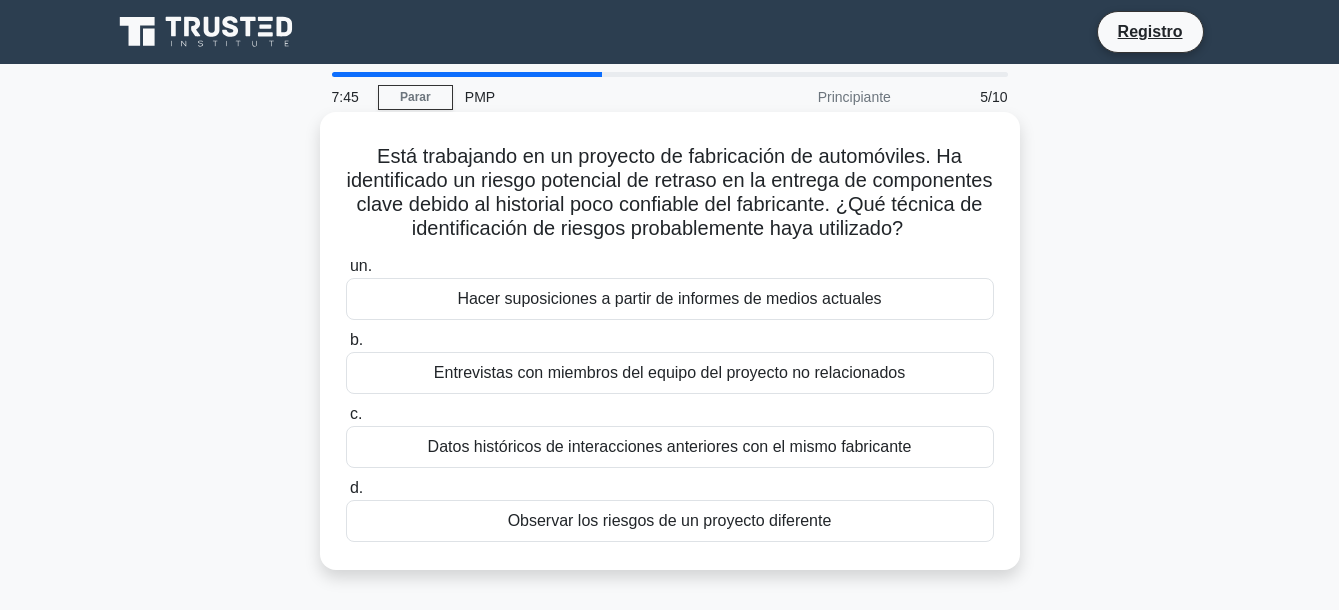 click on "Datos históricos de interacciones anteriores con el mismo fabricante" at bounding box center [670, 447] 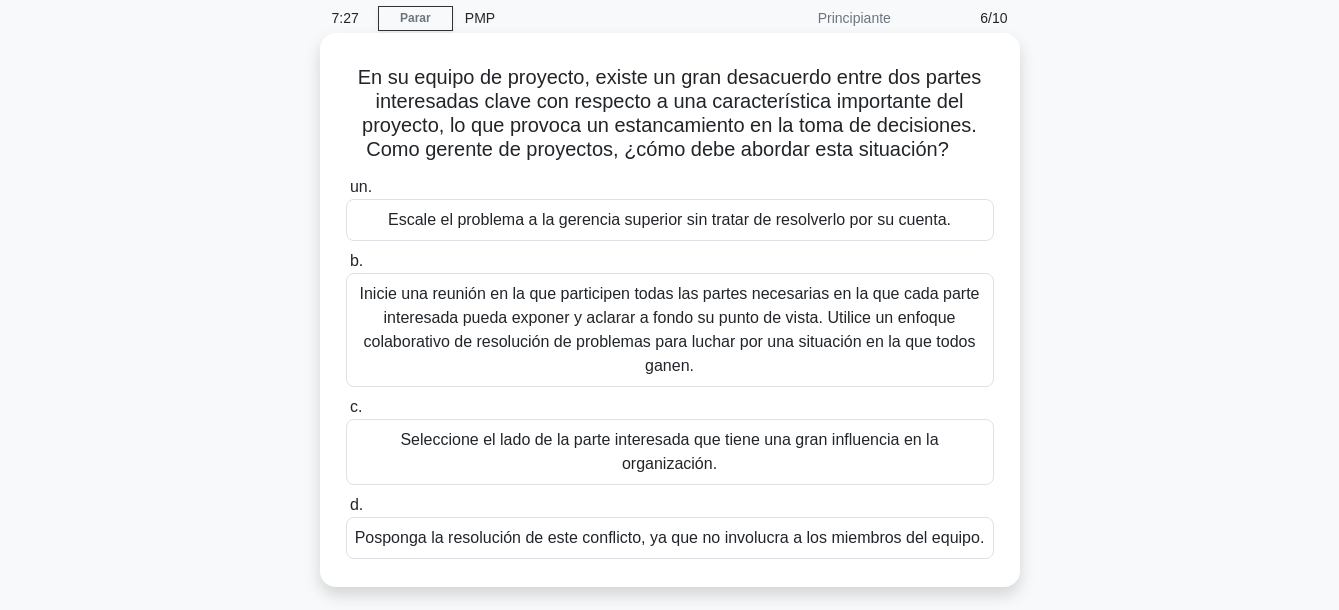 scroll, scrollTop: 100, scrollLeft: 0, axis: vertical 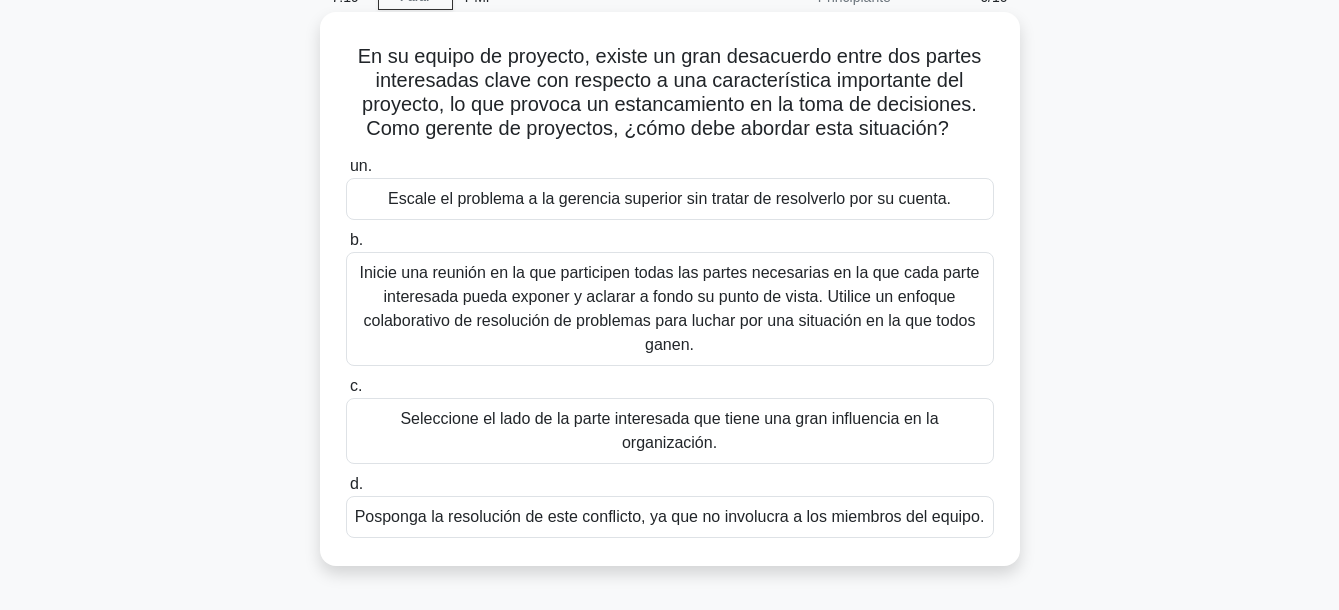 click on "Inicie una reunión en la que participen todas las partes necesarias en la que cada parte interesada pueda exponer y aclarar a fondo su punto de vista. Utilice un enfoque colaborativo de resolución de problemas para luchar por una situación en la que todos ganen." at bounding box center [670, 309] 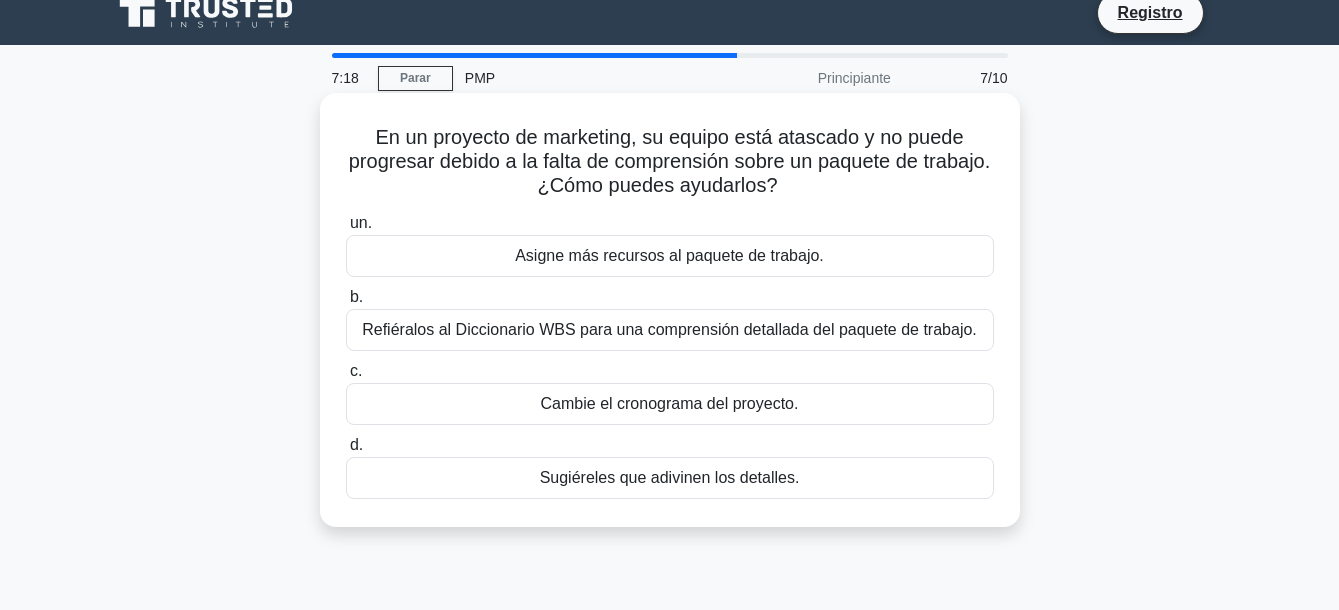 scroll, scrollTop: 0, scrollLeft: 0, axis: both 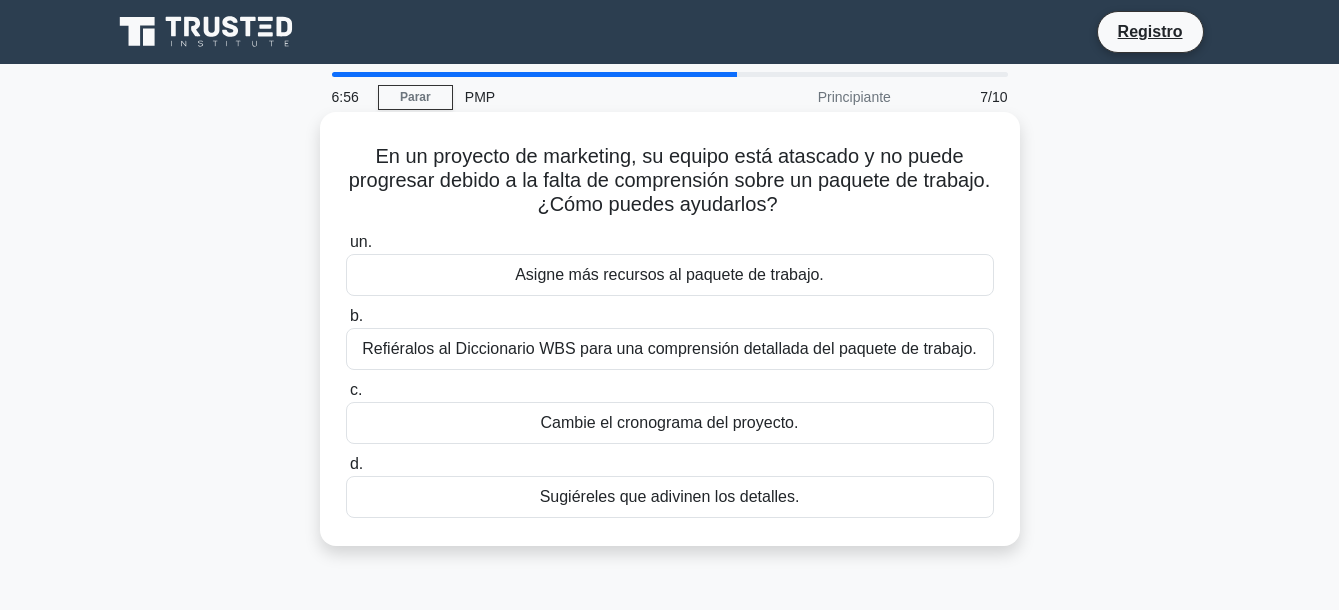click on "Refiéralos al Diccionario WBS para una comprensión detallada del paquete de trabajo." at bounding box center (670, 349) 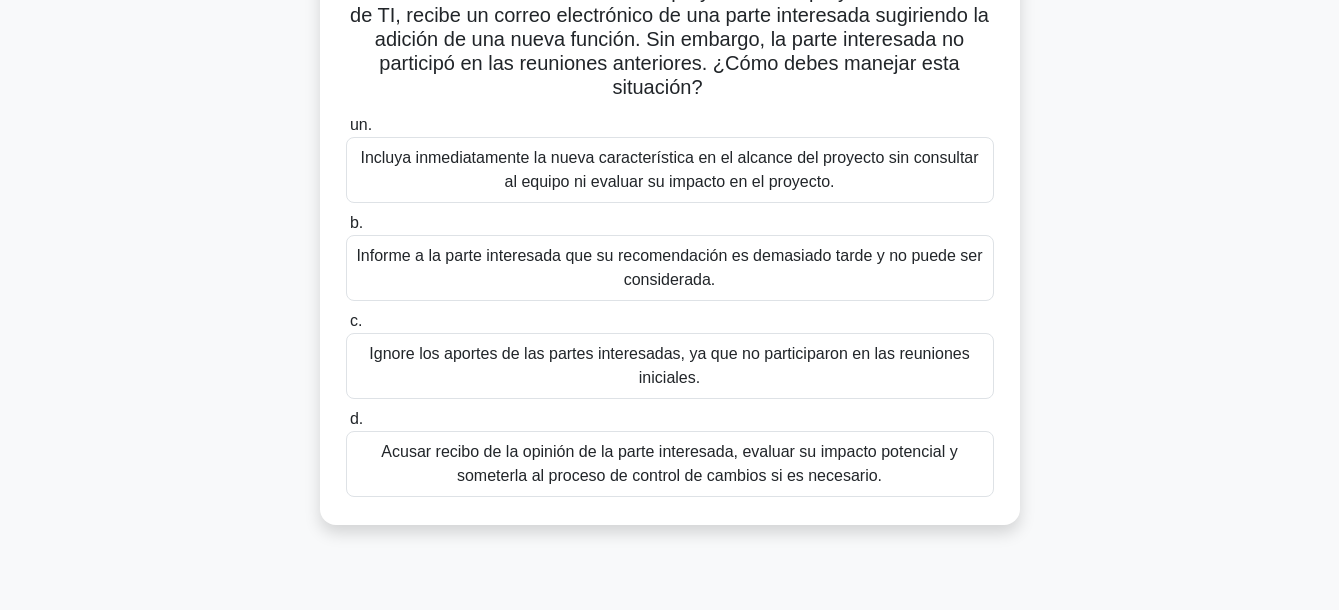 scroll, scrollTop: 200, scrollLeft: 0, axis: vertical 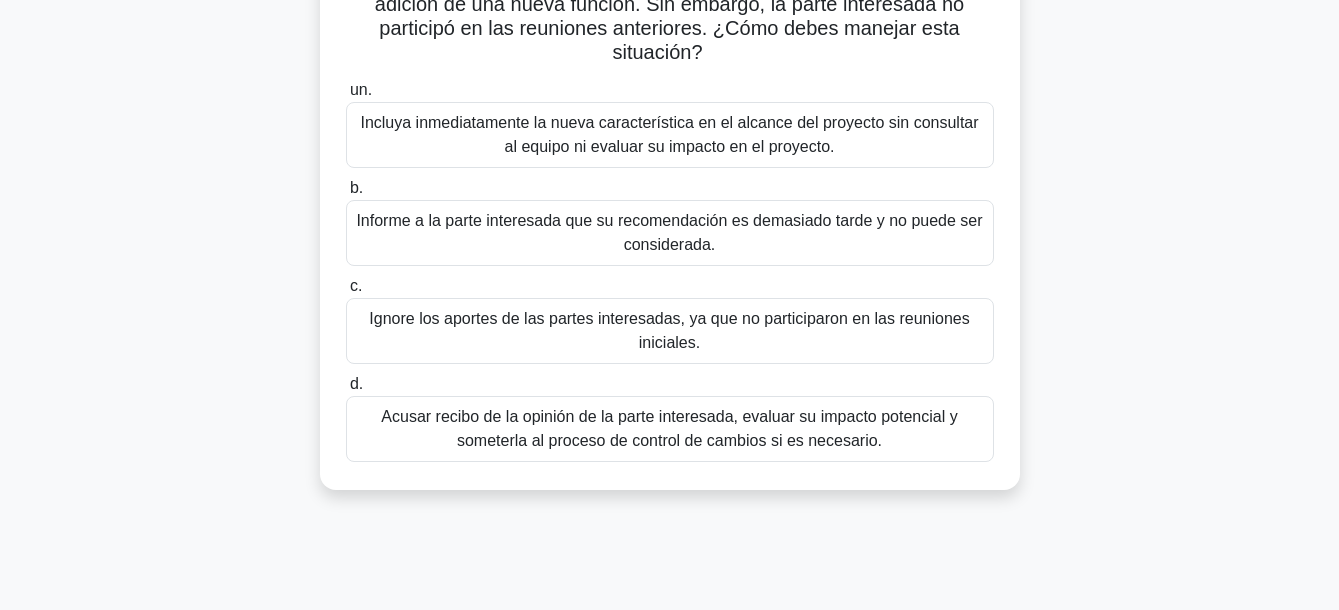 click on "Acusar recibo de la opinión de la parte interesada, evaluar su impacto potencial y someterla al proceso de control de cambios si es necesario." at bounding box center [670, 429] 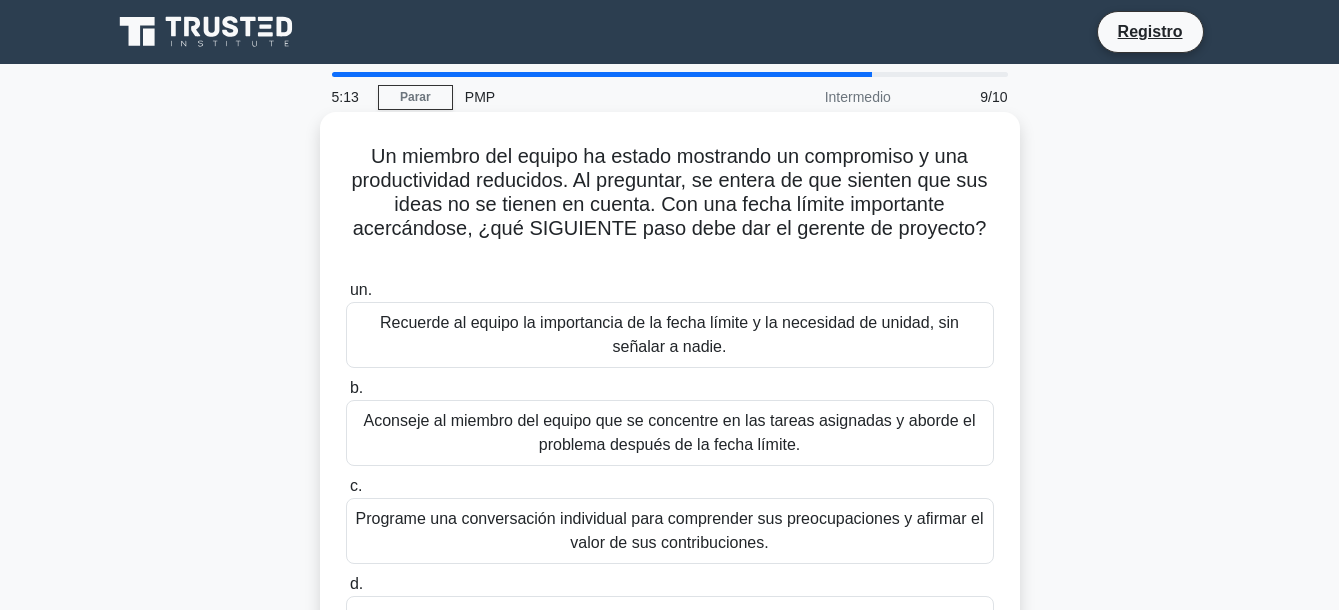 scroll, scrollTop: 100, scrollLeft: 0, axis: vertical 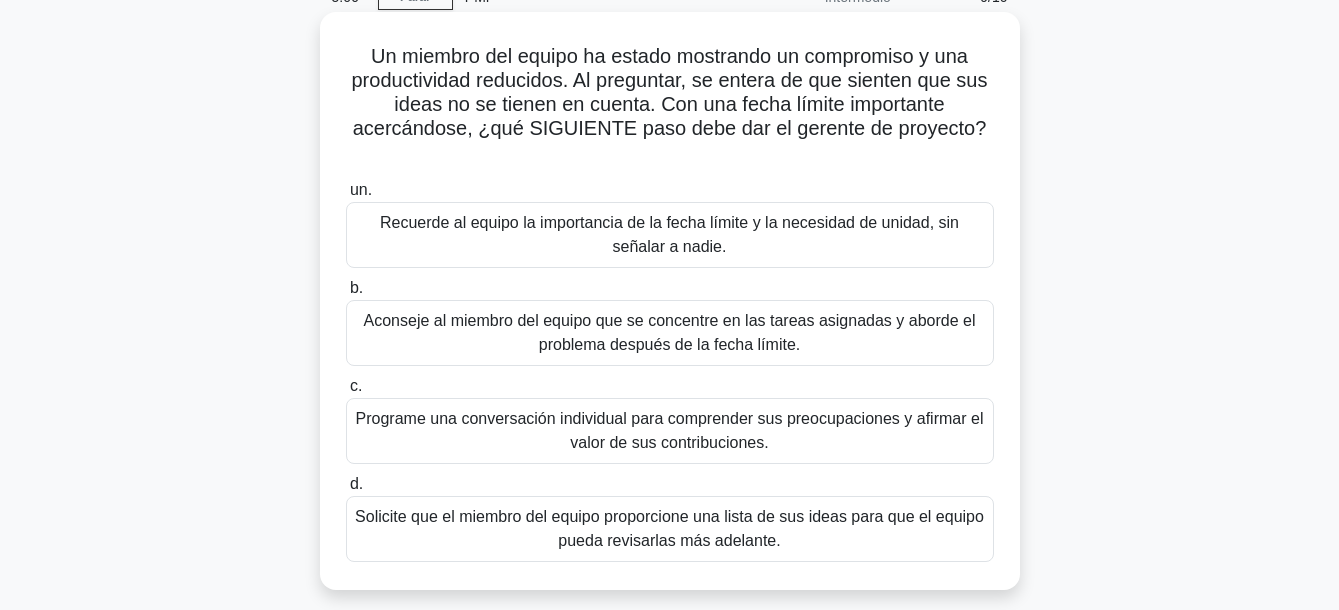 click on "Programe una conversación individual para comprender sus preocupaciones y afirmar el valor de sus contribuciones." at bounding box center [670, 431] 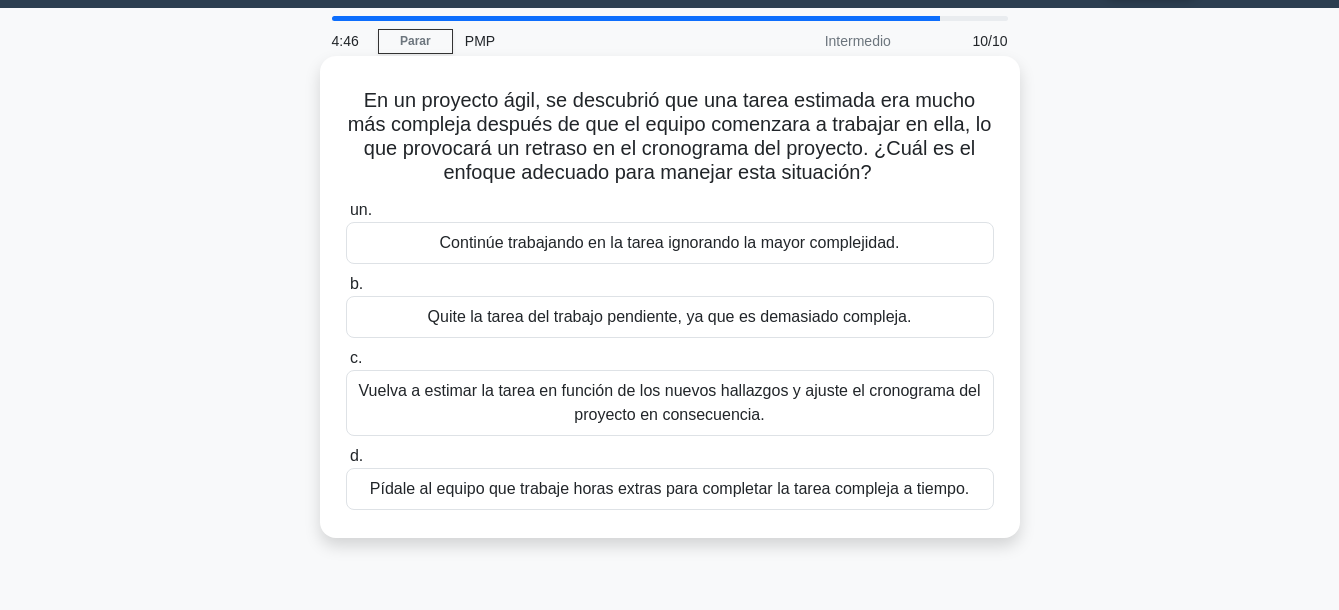 scroll, scrollTop: 100, scrollLeft: 0, axis: vertical 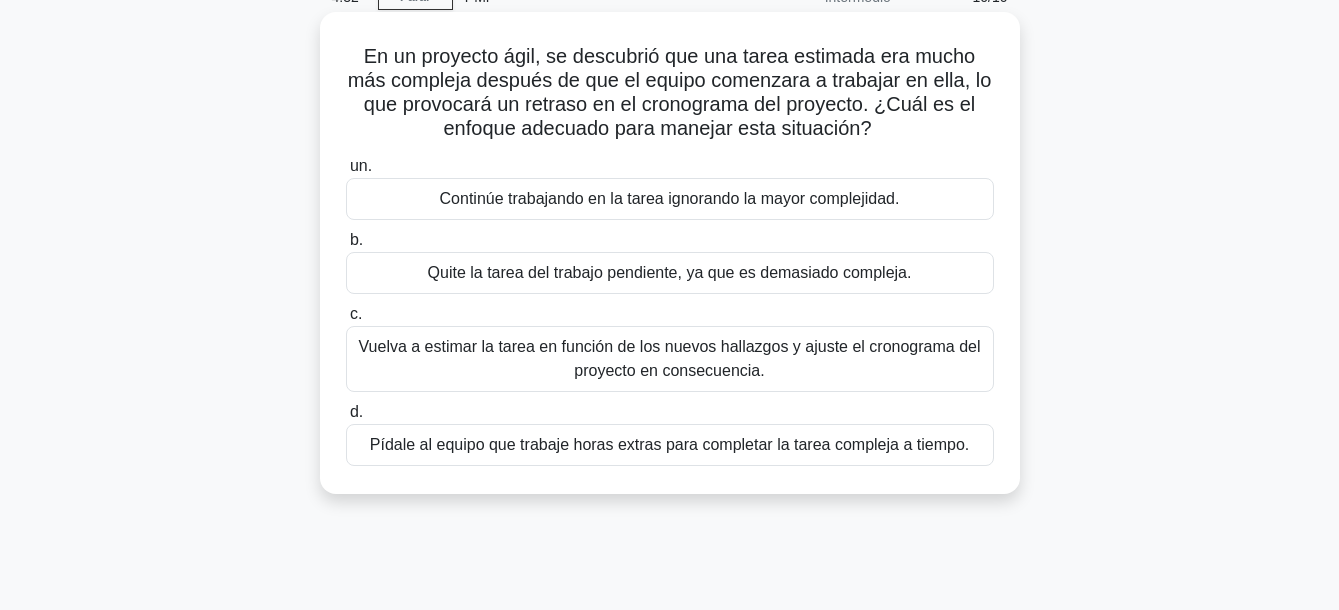 click on "Vuelva a estimar la tarea en función de los nuevos hallazgos y ajuste el cronograma del proyecto en consecuencia." at bounding box center [670, 359] 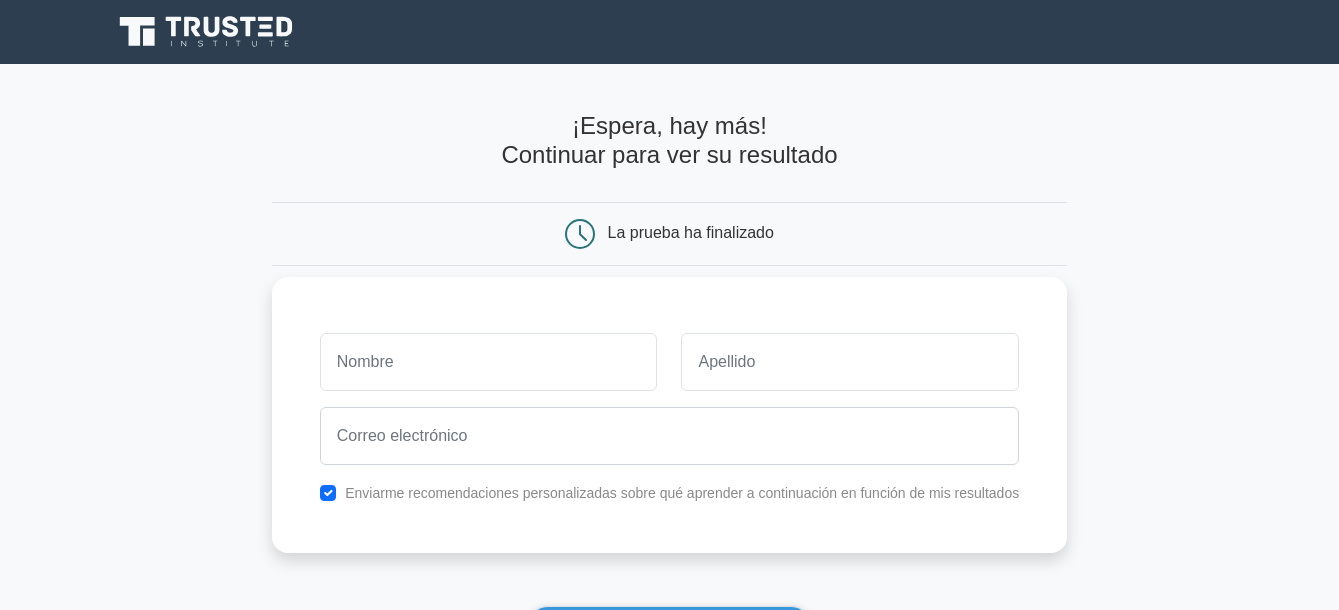 scroll, scrollTop: 0, scrollLeft: 0, axis: both 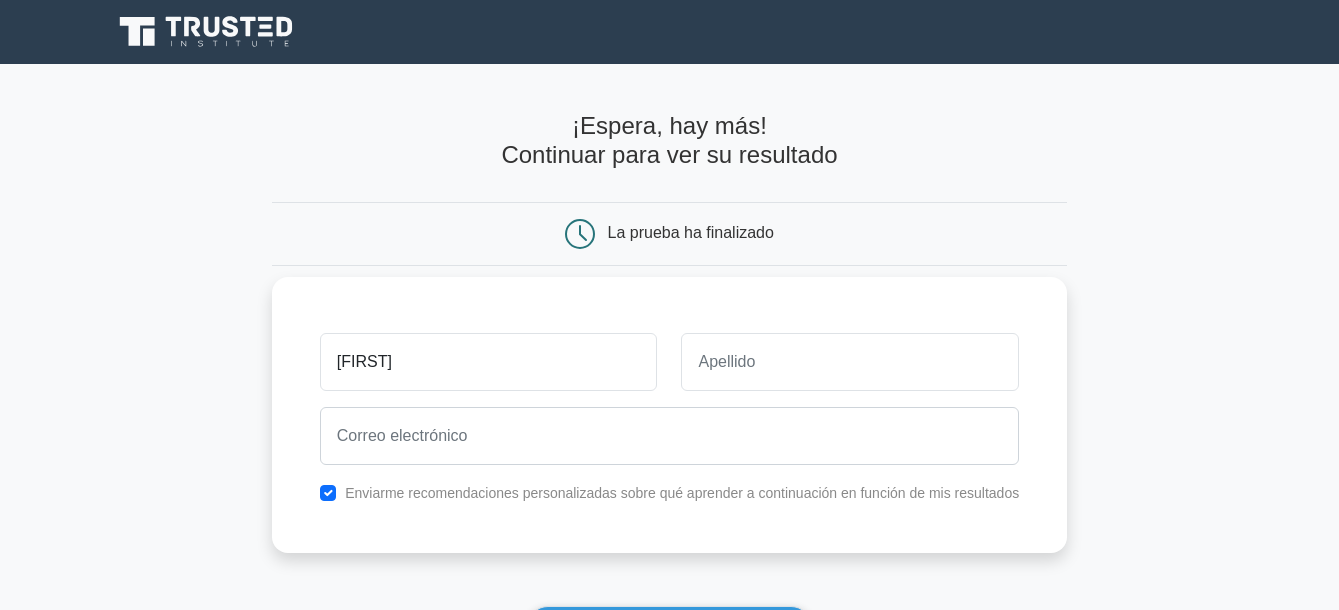 type on "[FIRST]" 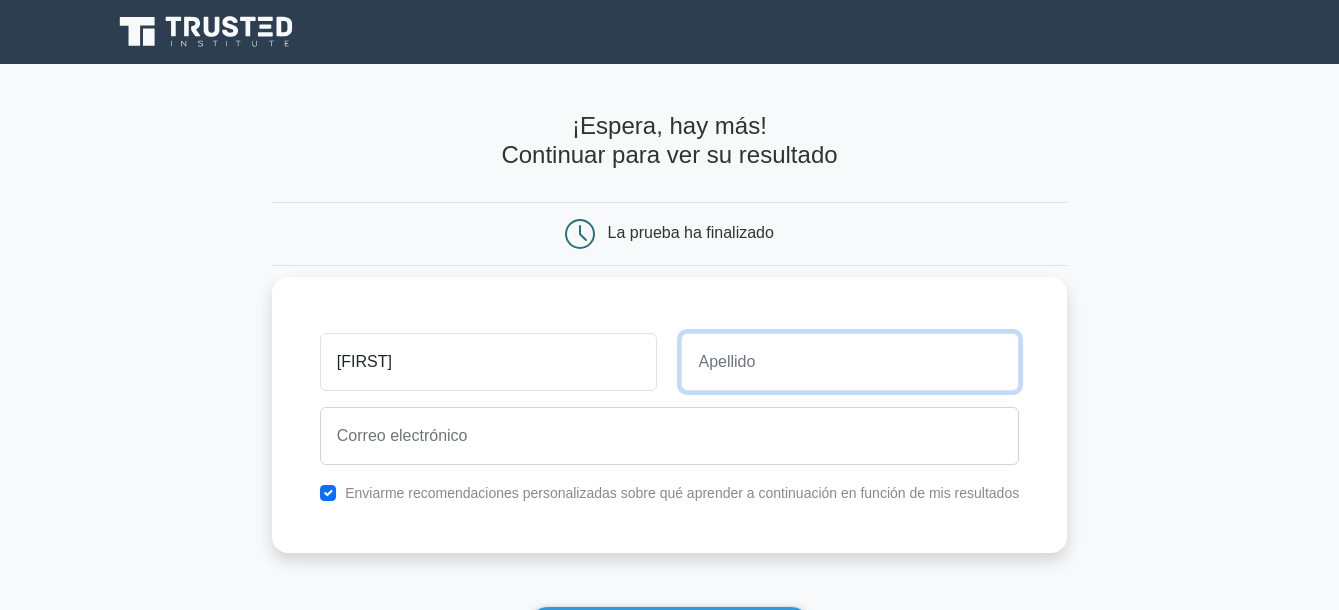 click at bounding box center [850, 362] 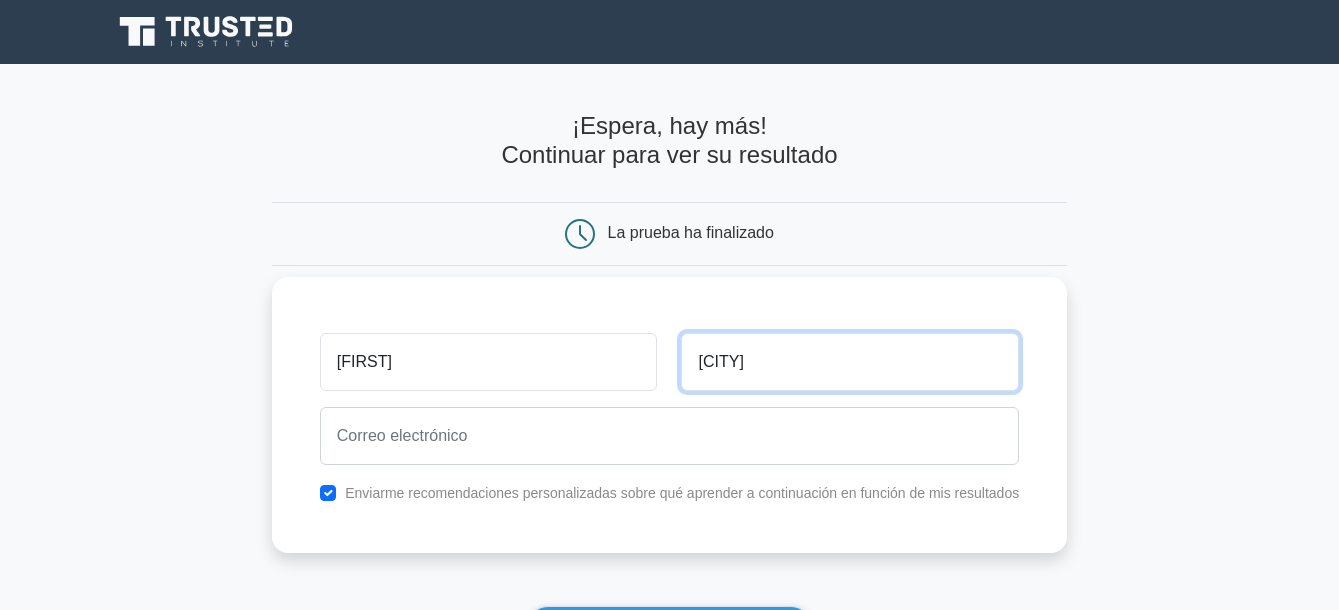 type on "[CITY]" 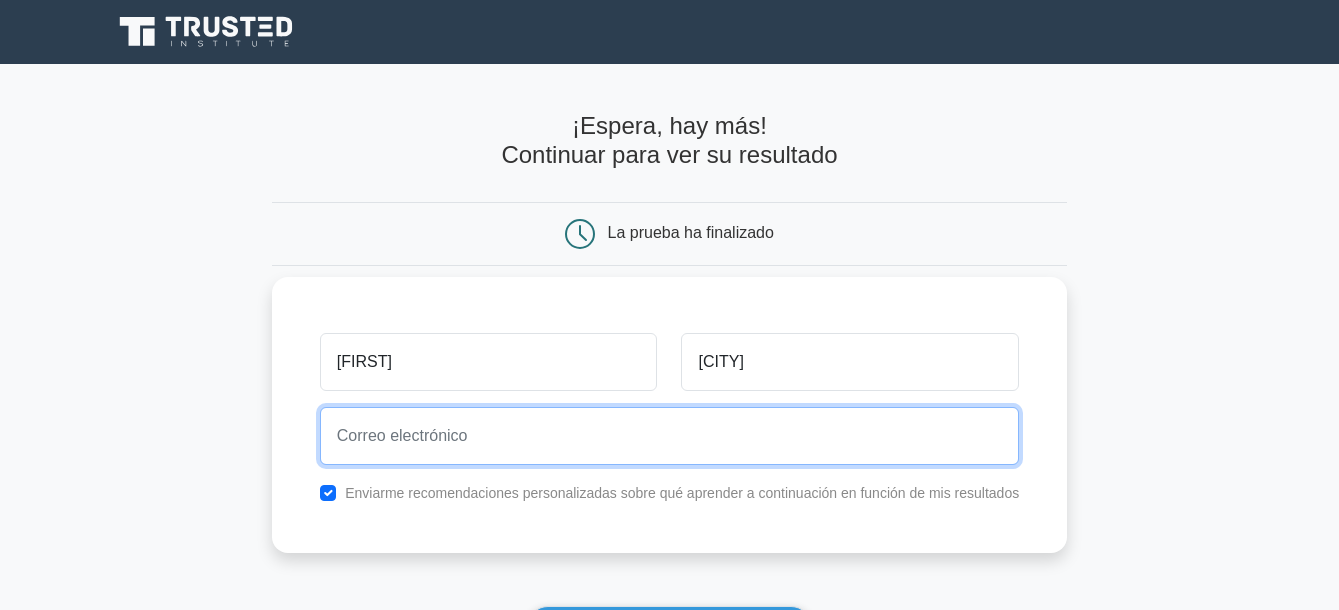 click at bounding box center [669, 436] 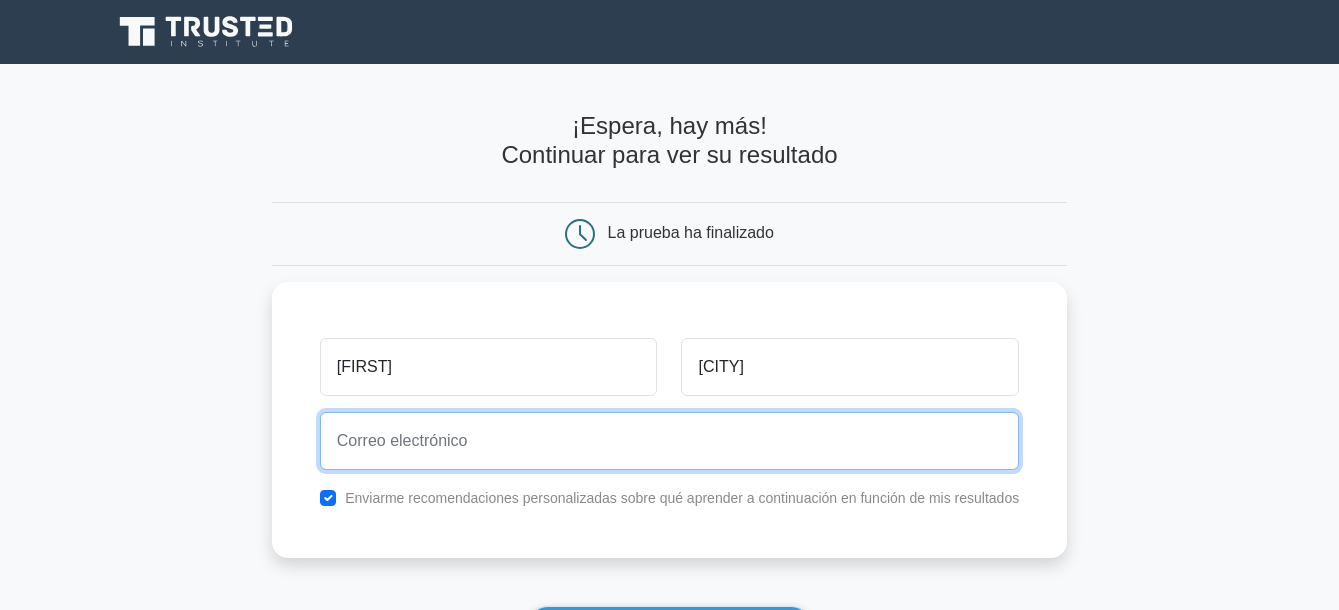 type on "asantanderblanco@gmail.com" 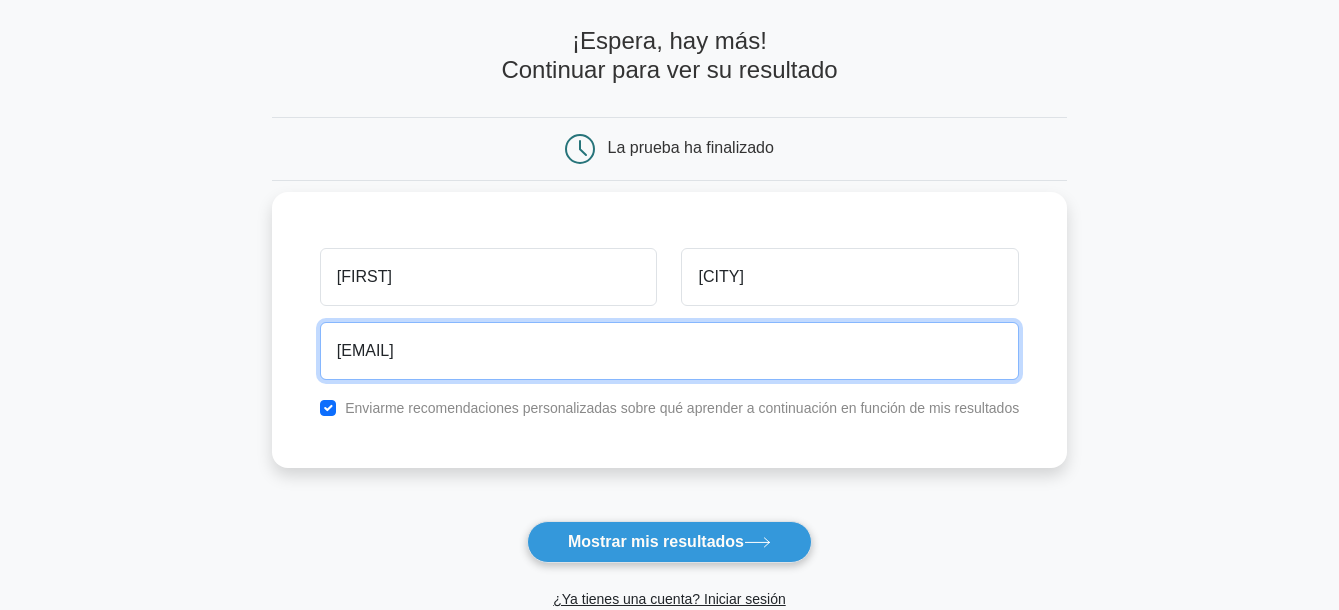 scroll, scrollTop: 300, scrollLeft: 0, axis: vertical 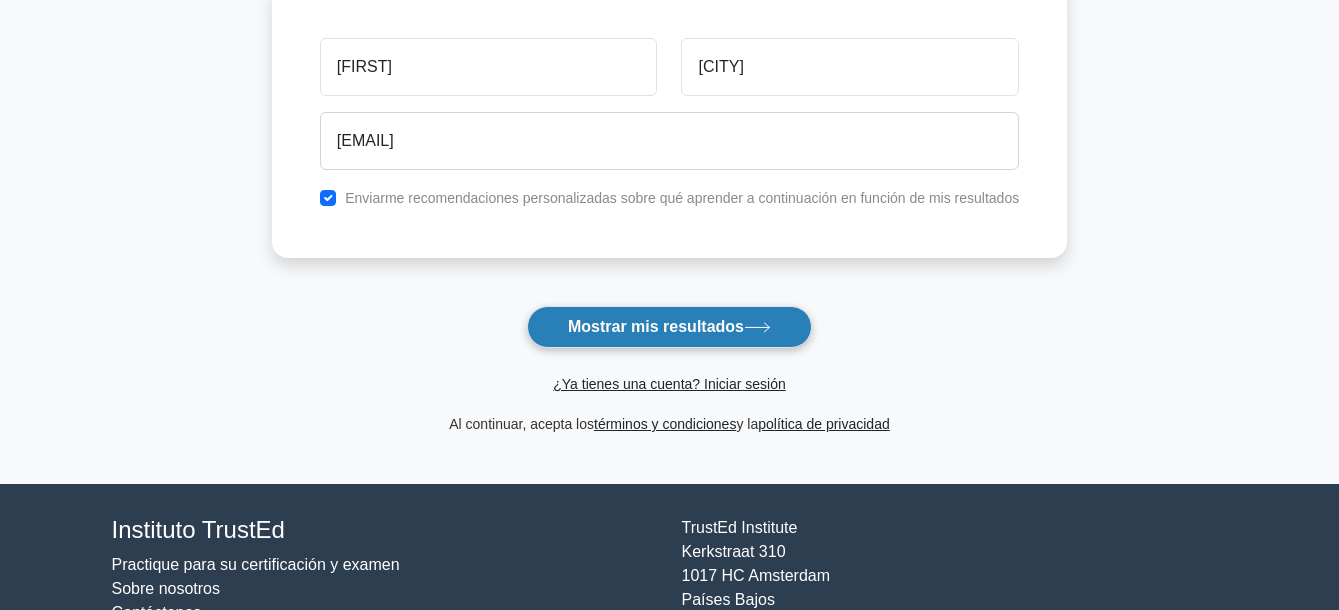 click on "Mostrar mis resultados" at bounding box center (656, 326) 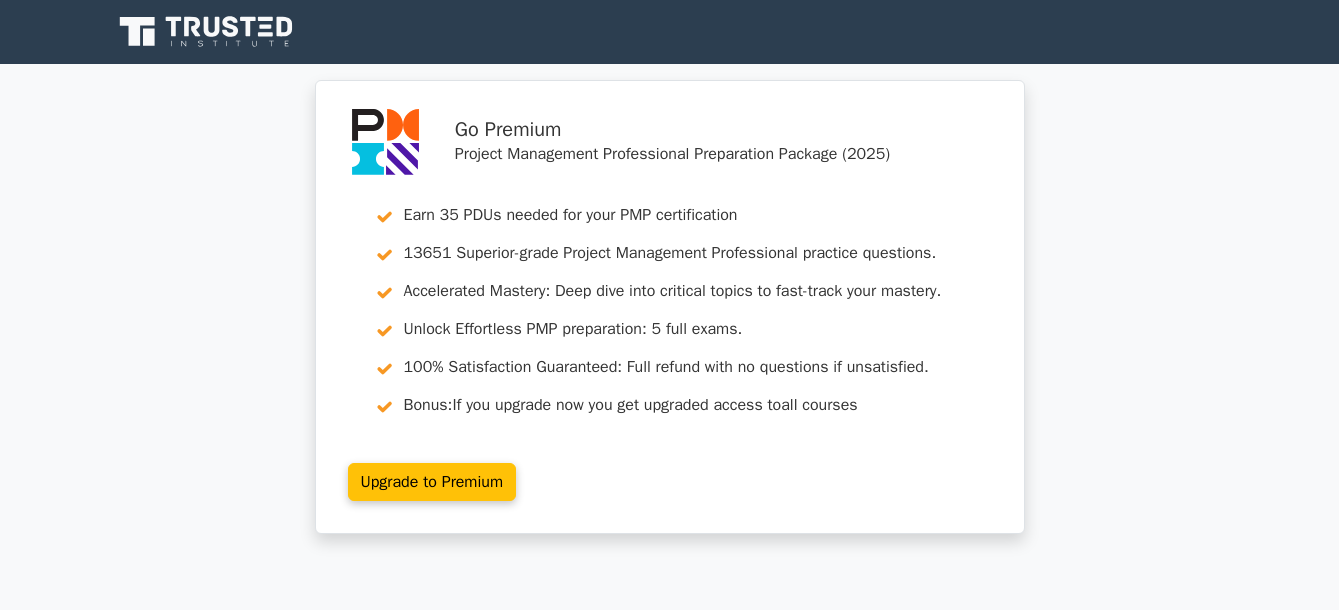 scroll, scrollTop: 0, scrollLeft: 0, axis: both 